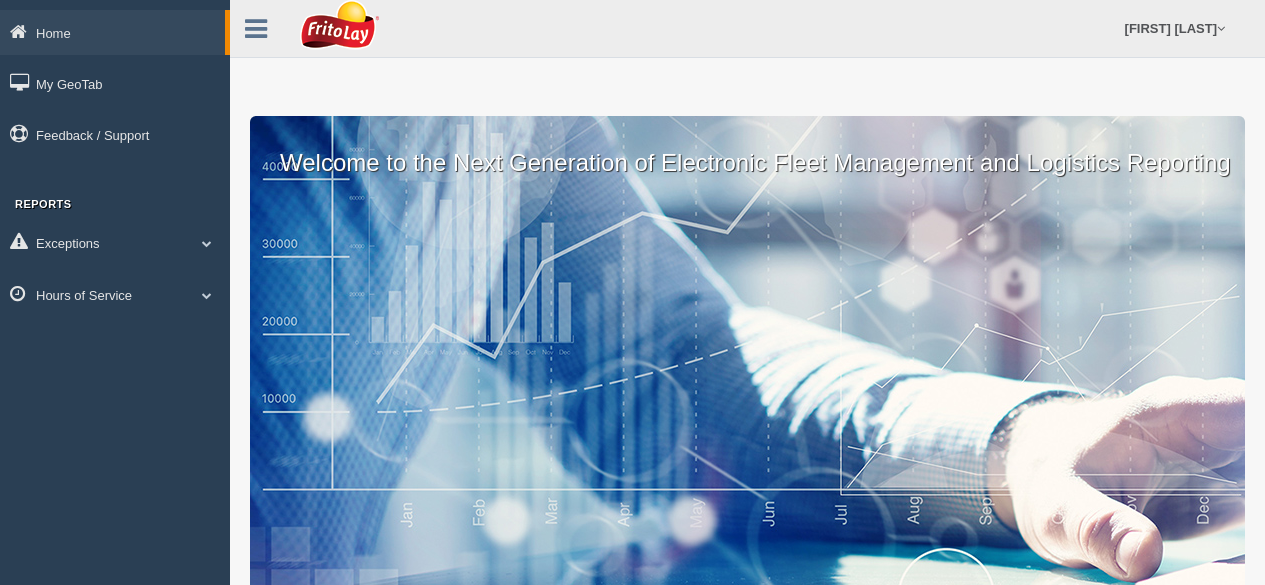 scroll, scrollTop: 0, scrollLeft: 0, axis: both 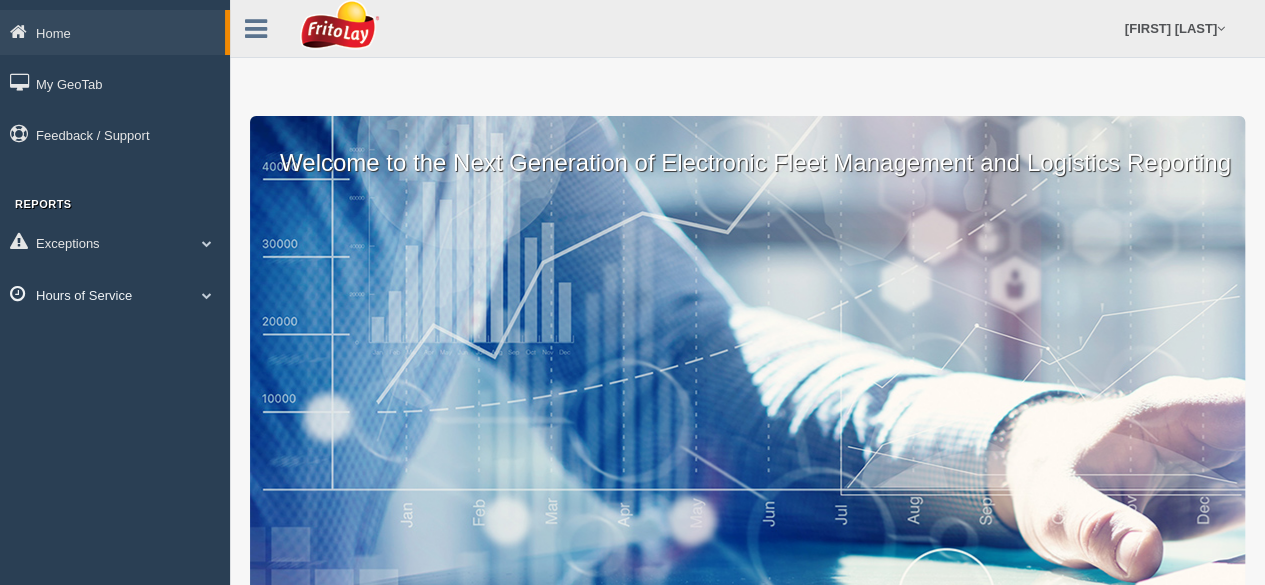 click at bounding box center (207, 243) 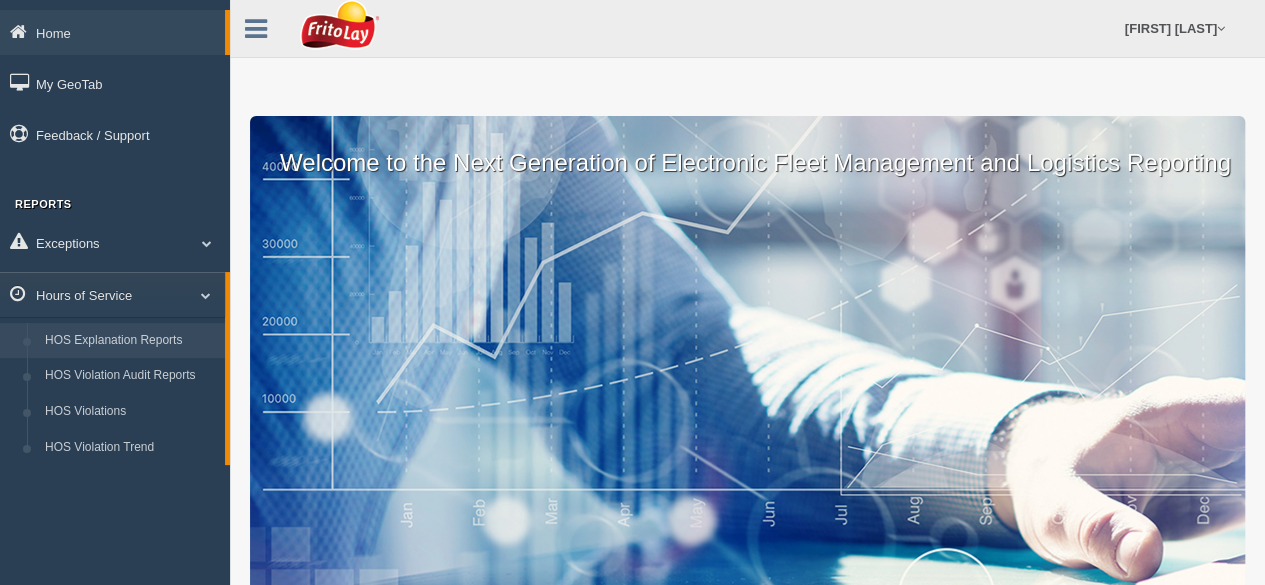click on "HOS Explanation Reports" at bounding box center [130, 341] 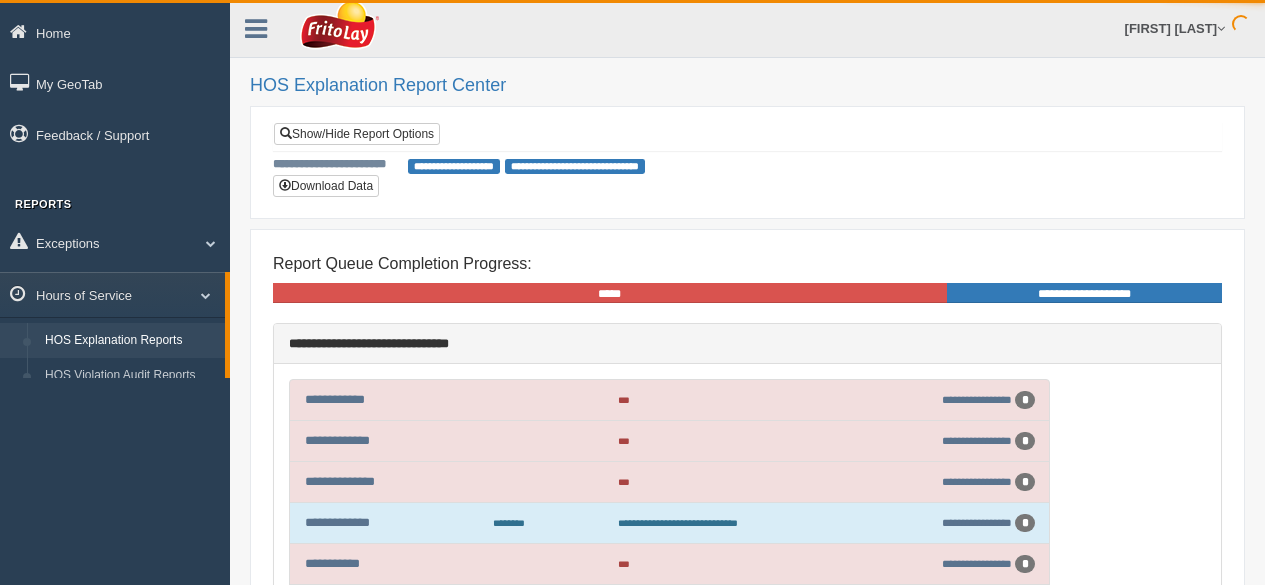 scroll, scrollTop: 0, scrollLeft: 0, axis: both 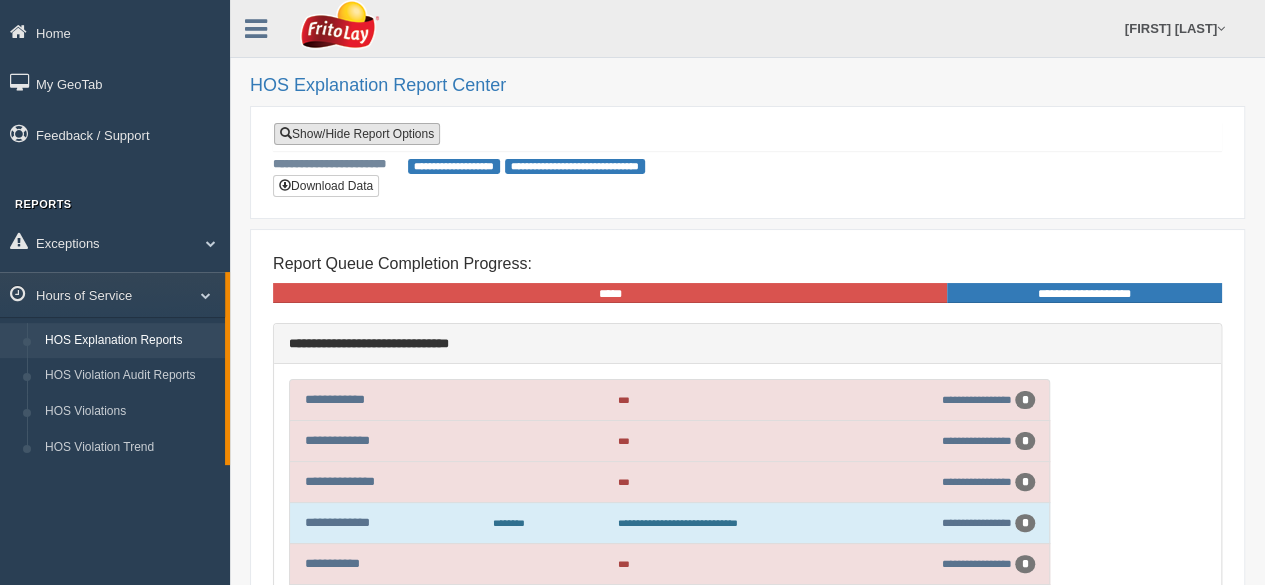 click on "Show/Hide Report Options" at bounding box center [357, 134] 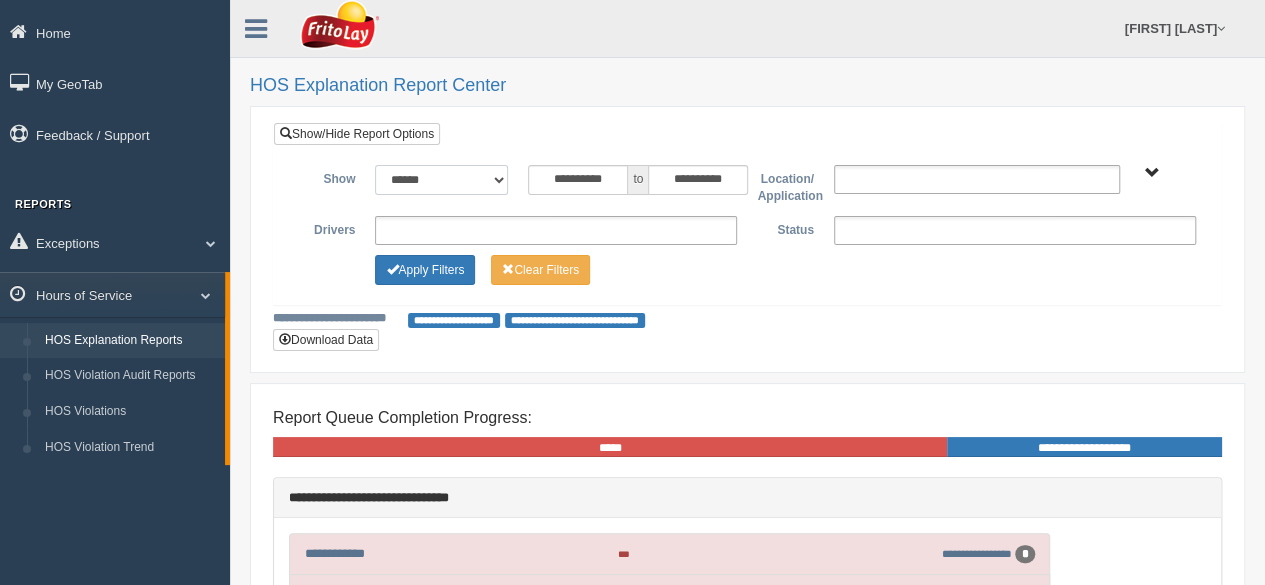 click on "**********" at bounding box center (441, 180) 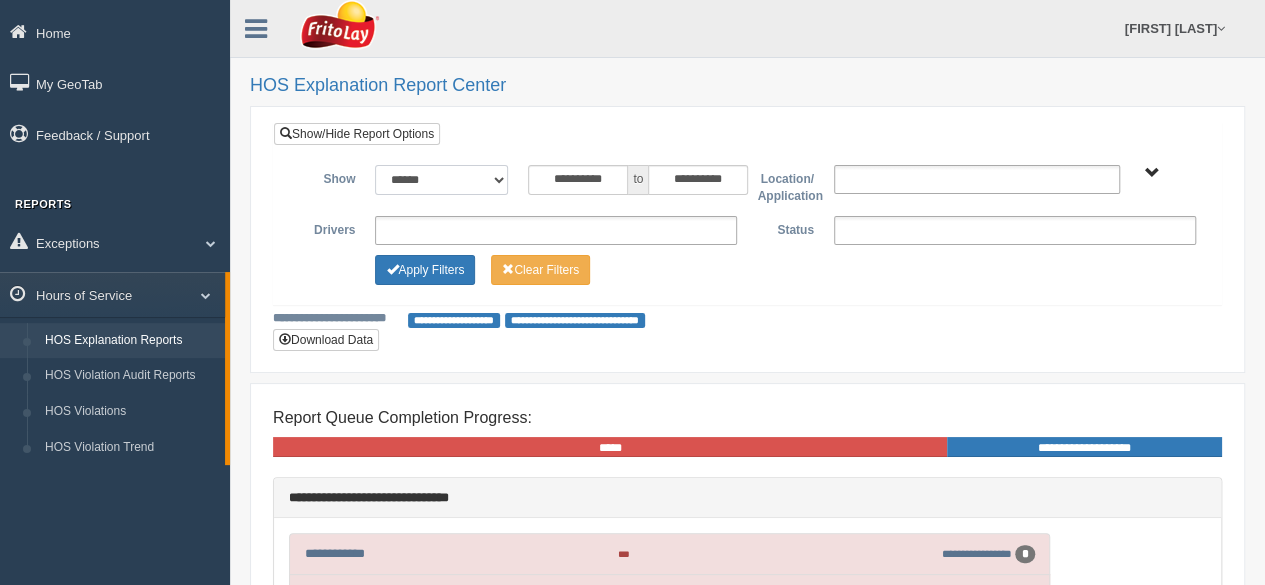 click on "**********" at bounding box center (441, 180) 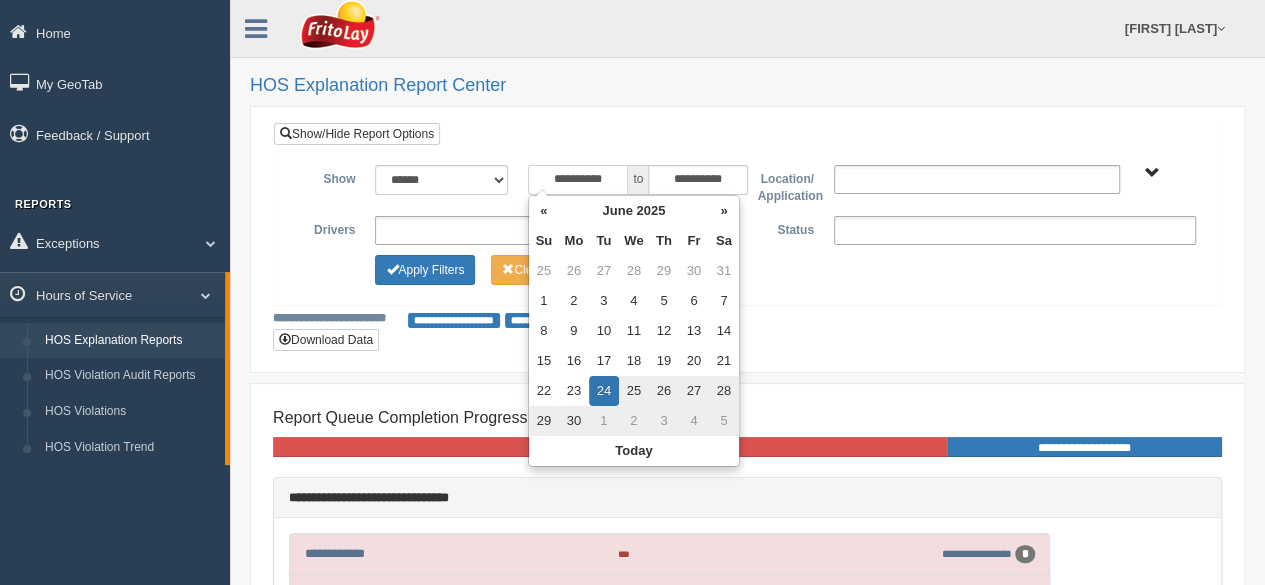 click on "**********" at bounding box center [578, 180] 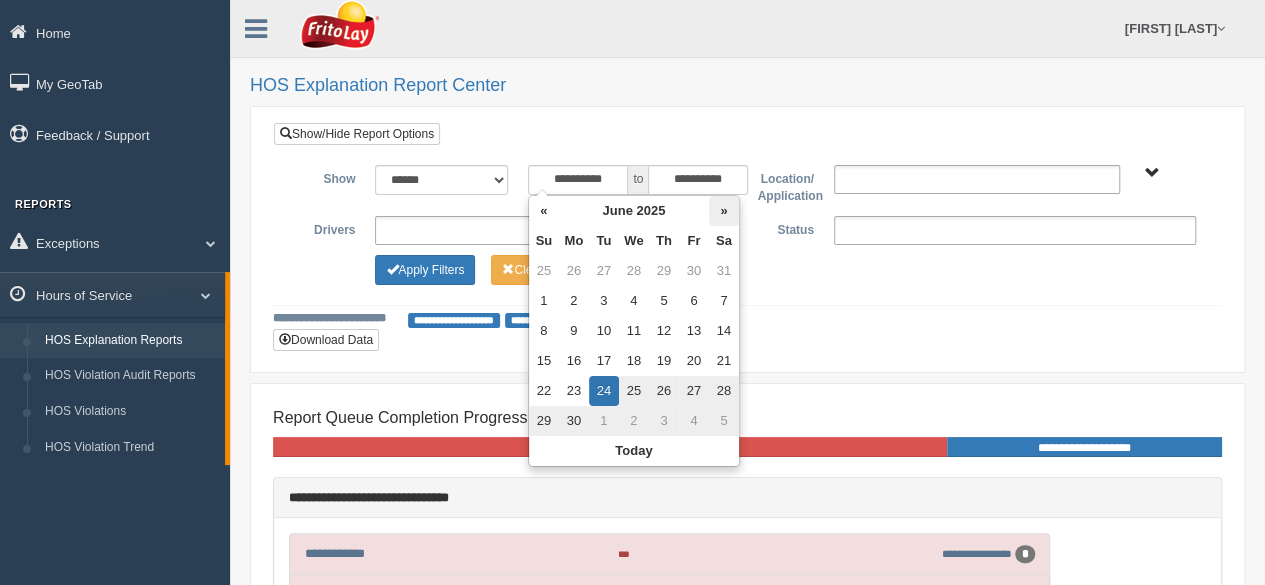 click on "»" at bounding box center (724, 211) 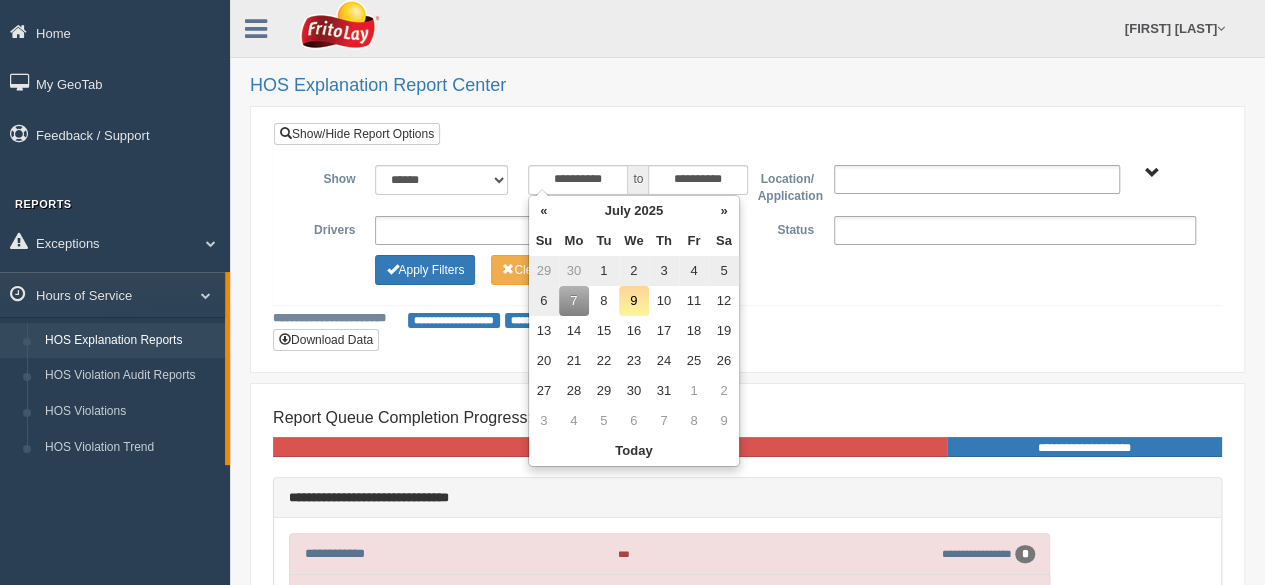 click on "4" at bounding box center [694, 271] 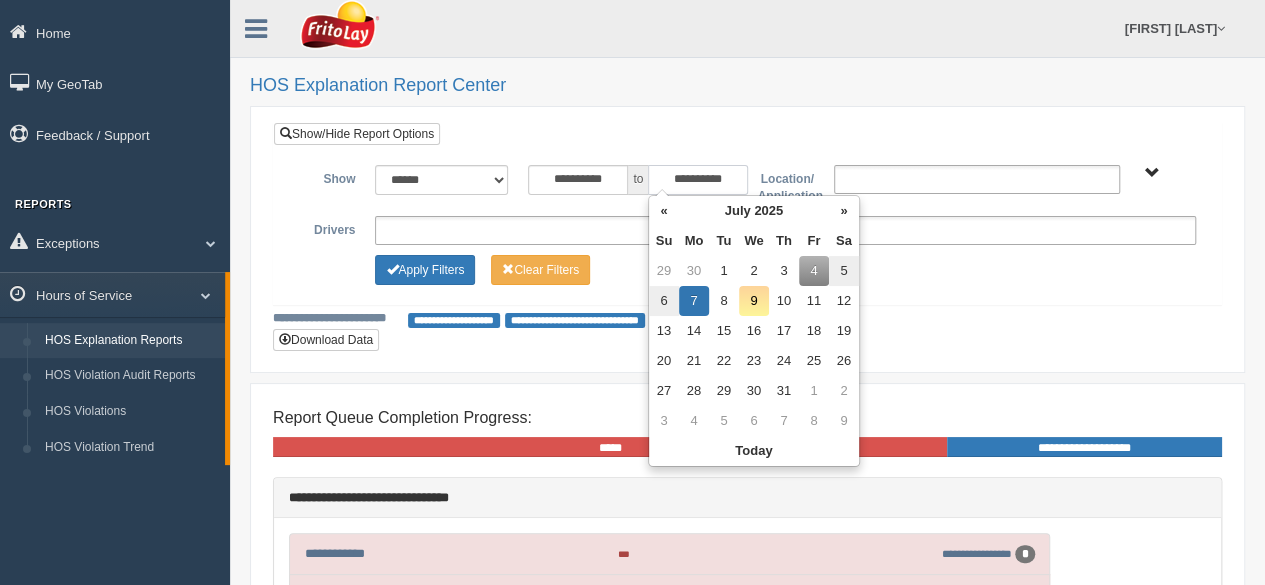 click on "**********" at bounding box center (698, 180) 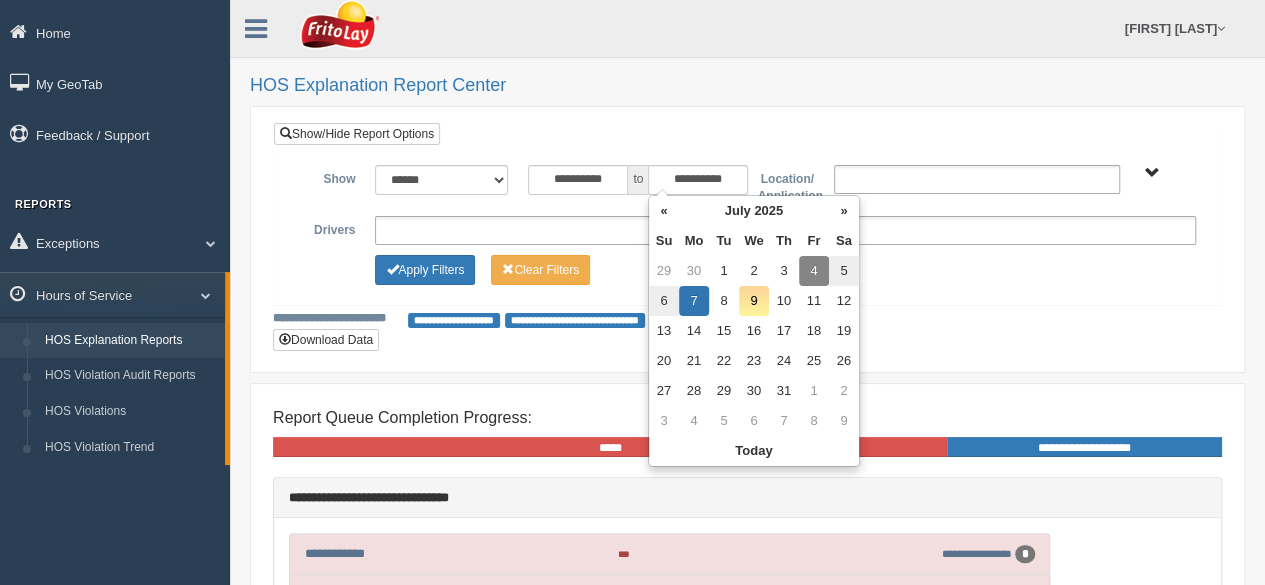 click on "4" at bounding box center [814, 271] 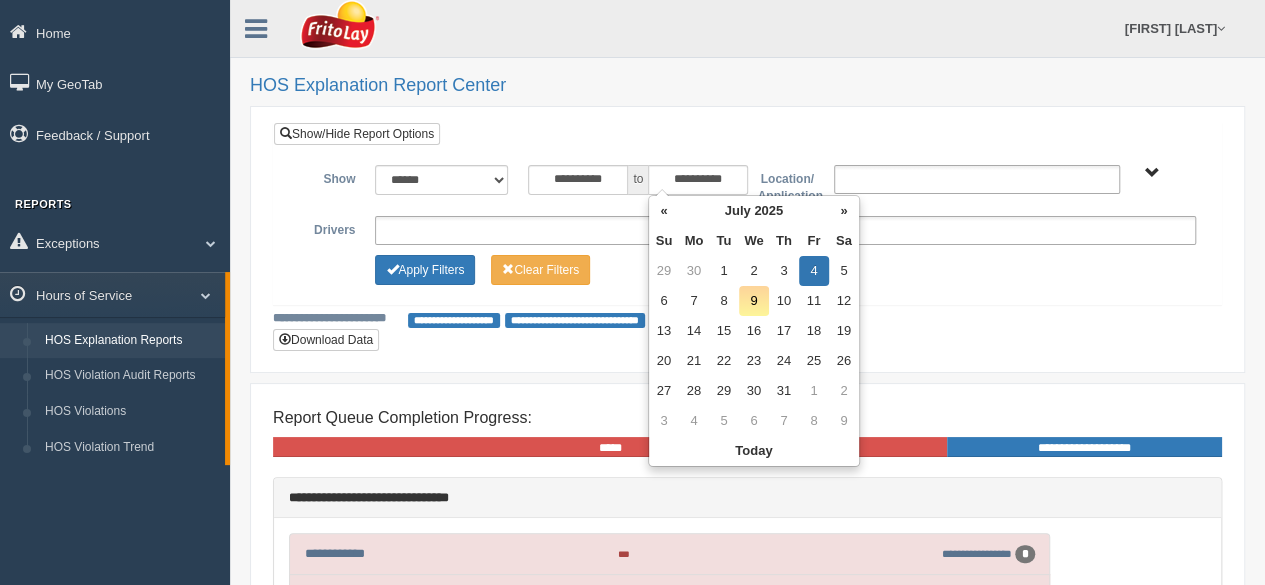 click on "**********" at bounding box center (747, 213) 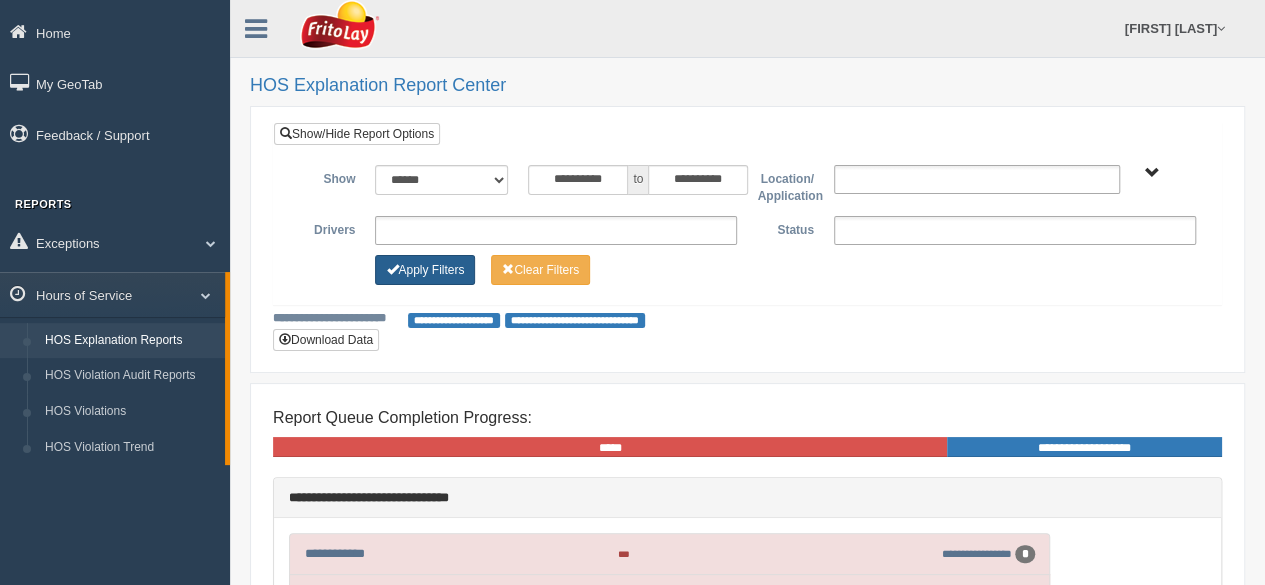 click on "Apply Filters" at bounding box center [425, 270] 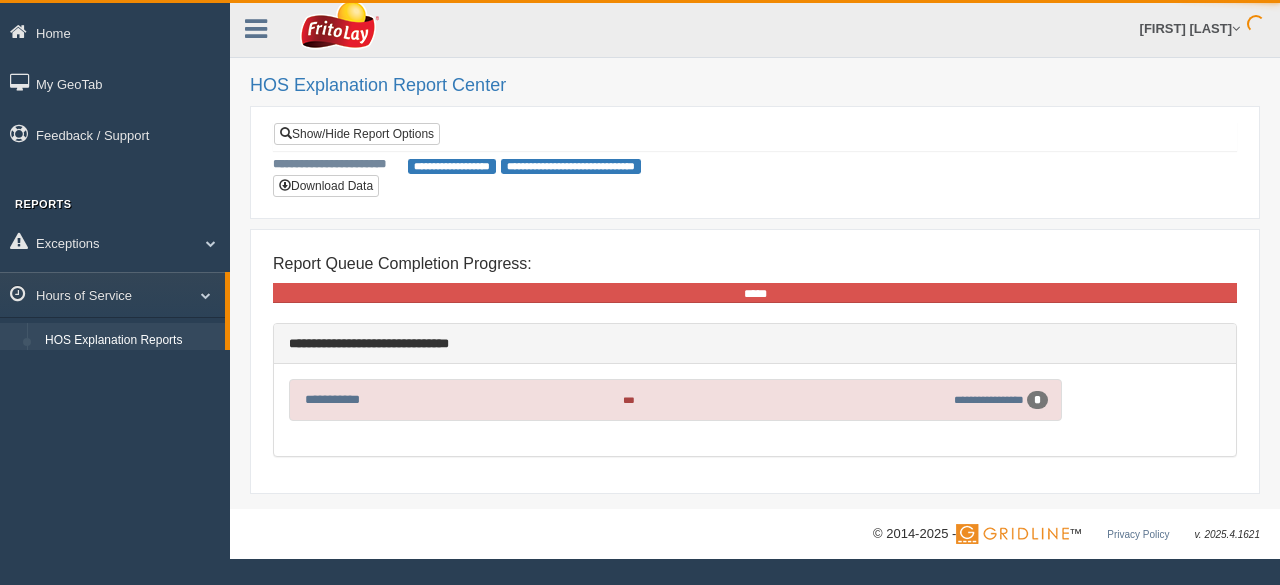 scroll, scrollTop: 0, scrollLeft: 0, axis: both 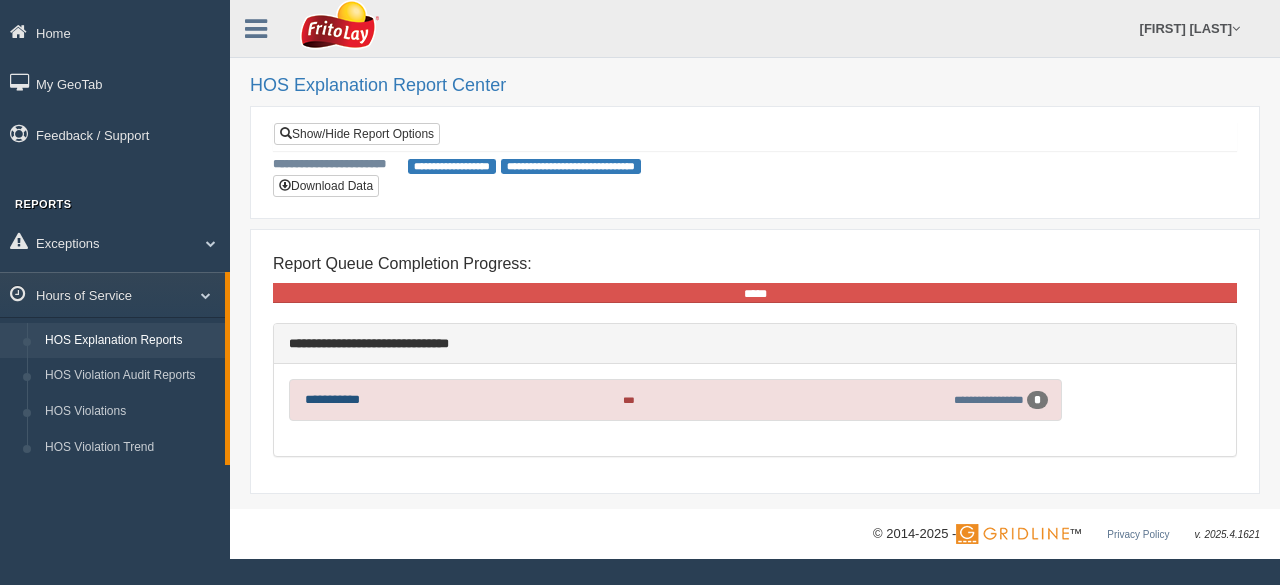 click on "**********" at bounding box center (332, 399) 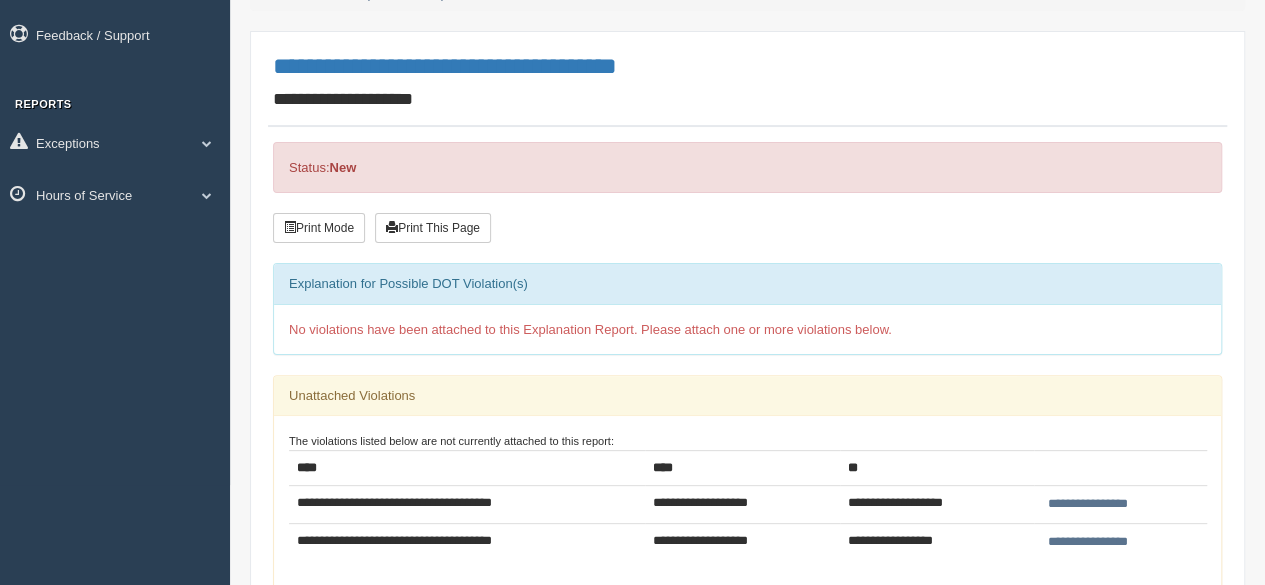 scroll, scrollTop: 200, scrollLeft: 0, axis: vertical 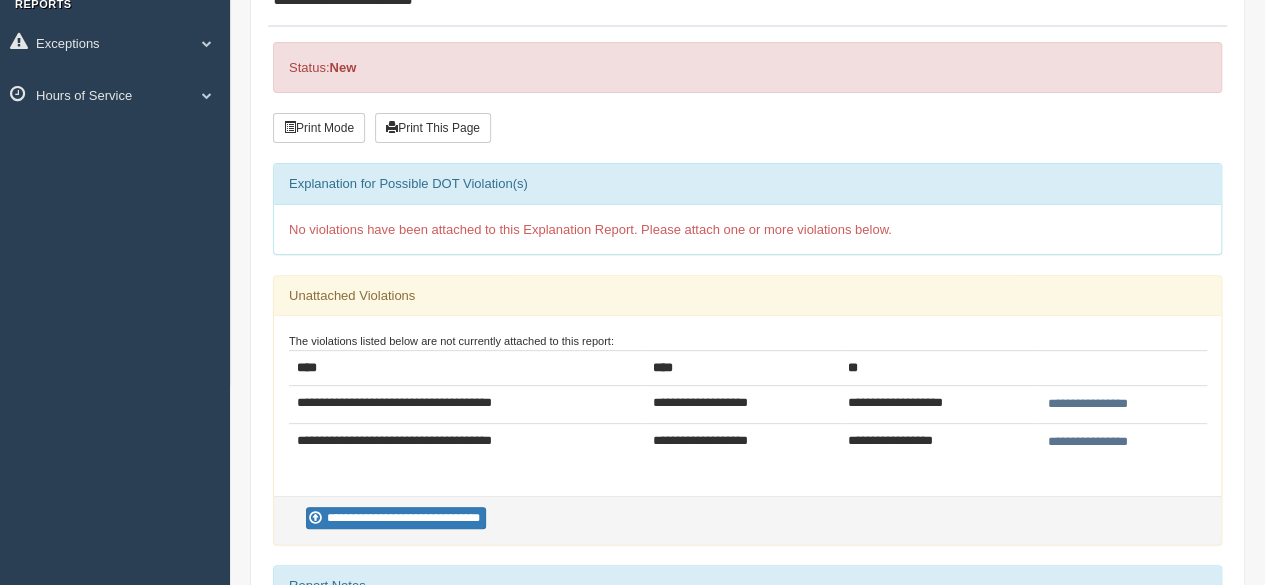 click on "**********" at bounding box center (1088, 404) 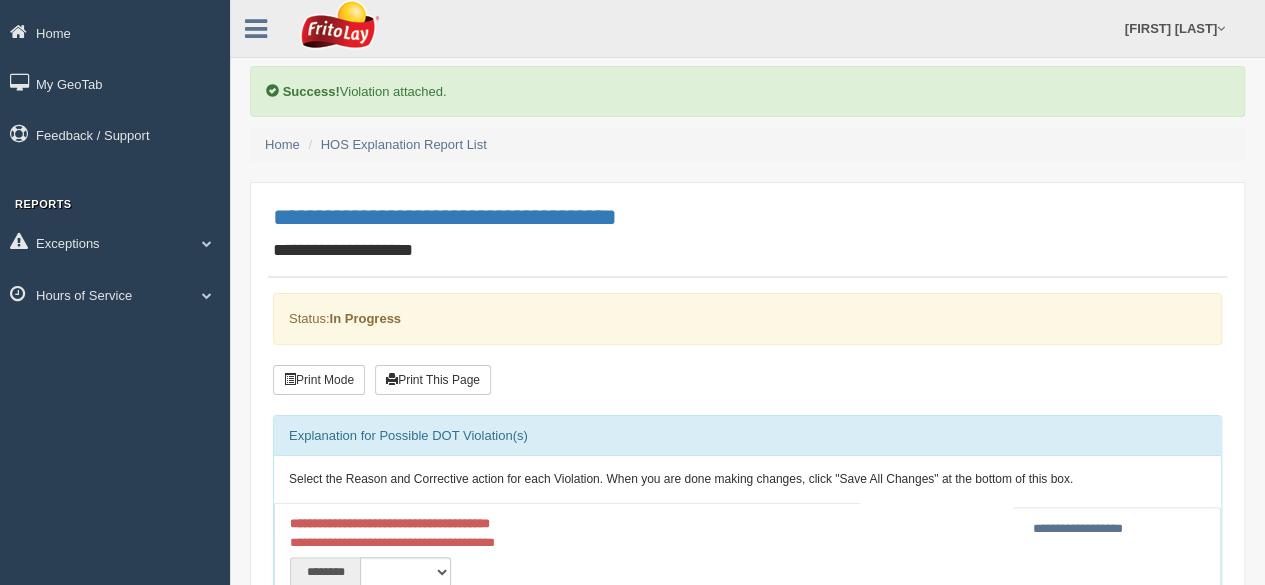 scroll, scrollTop: 100, scrollLeft: 0, axis: vertical 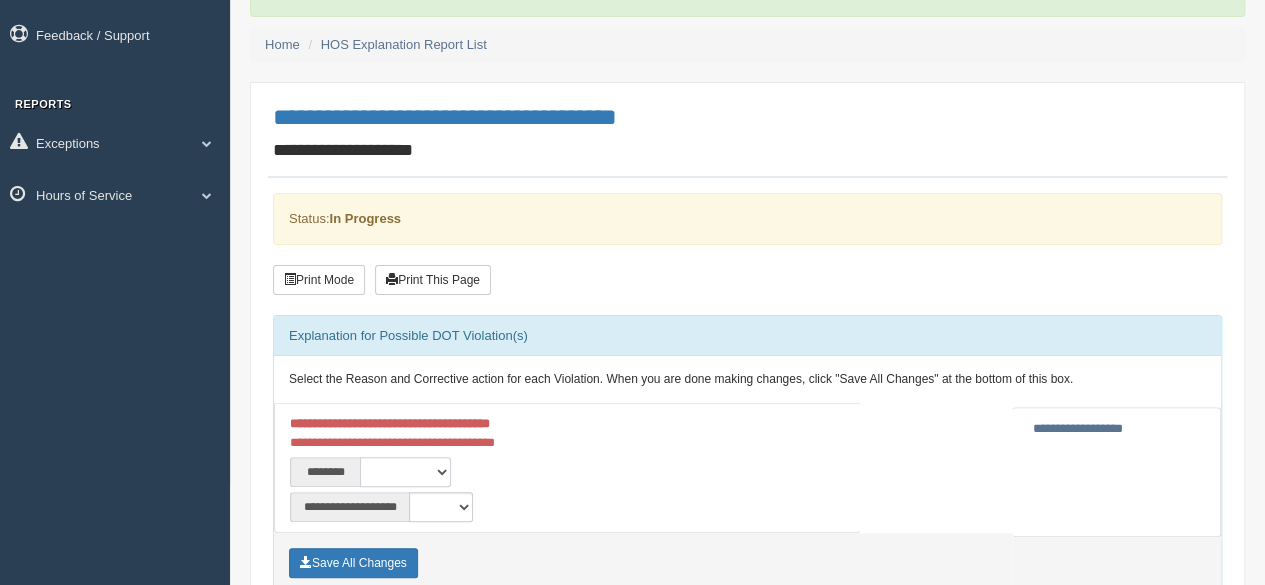 click on "**********" at bounding box center (405, 472) 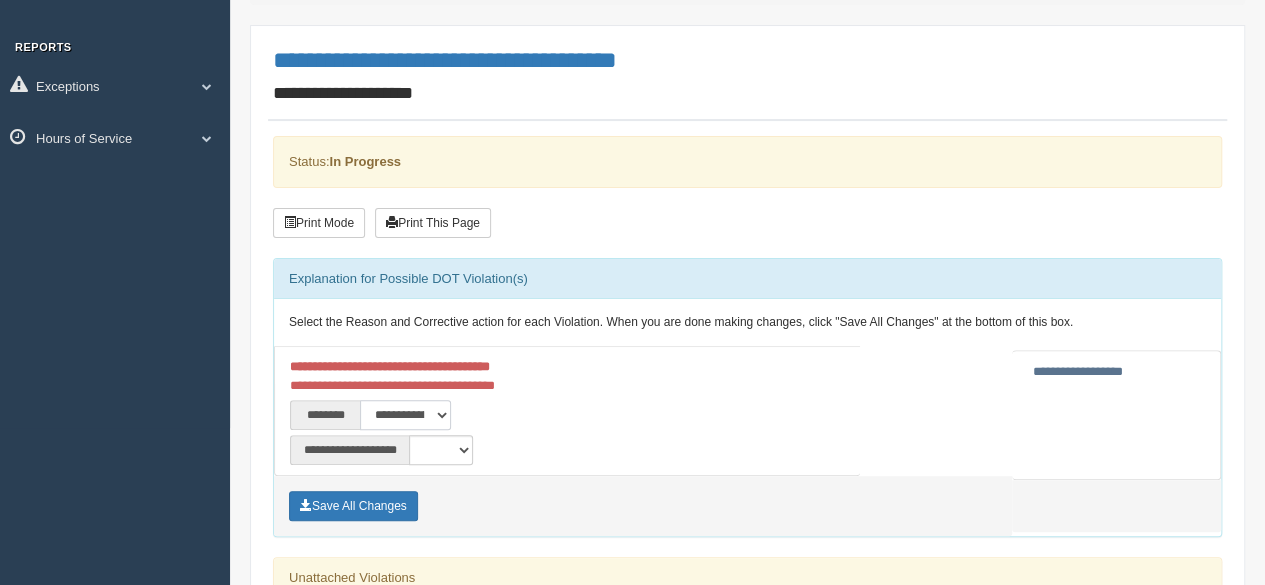 scroll, scrollTop: 300, scrollLeft: 0, axis: vertical 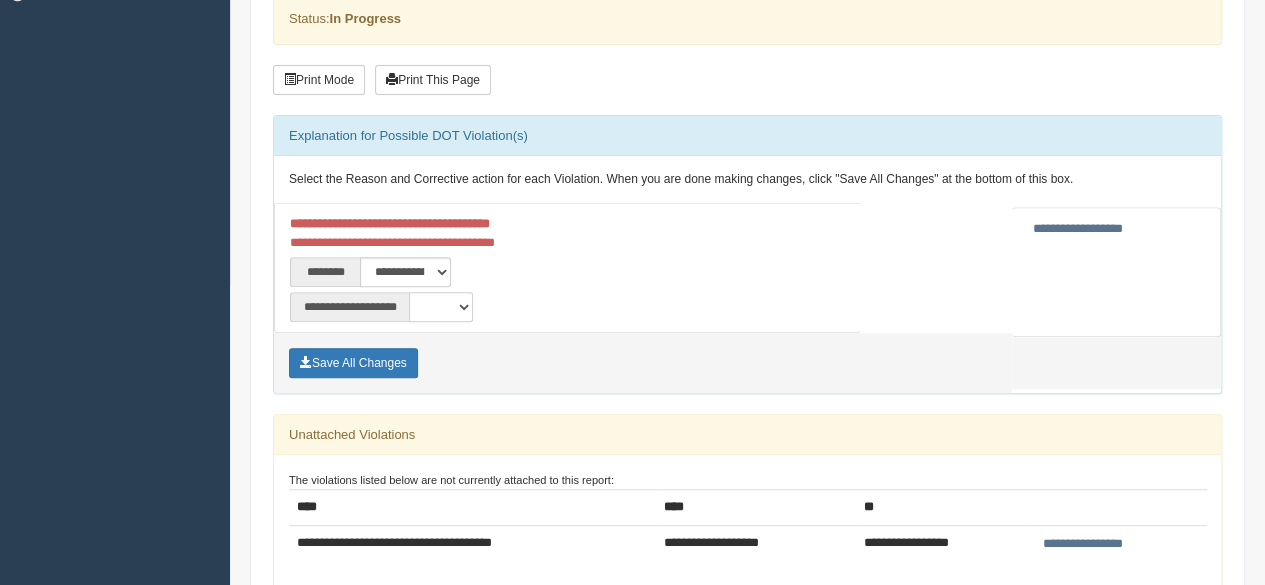 click on "**********" at bounding box center (441, 307) 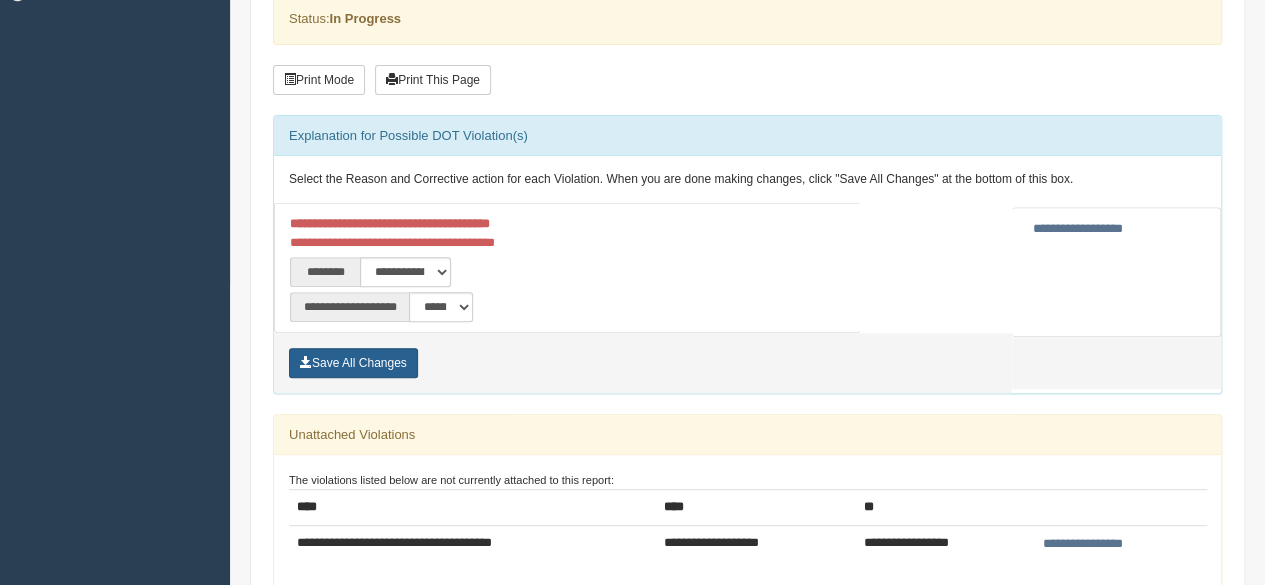 click on "Save All Changes" at bounding box center [353, 363] 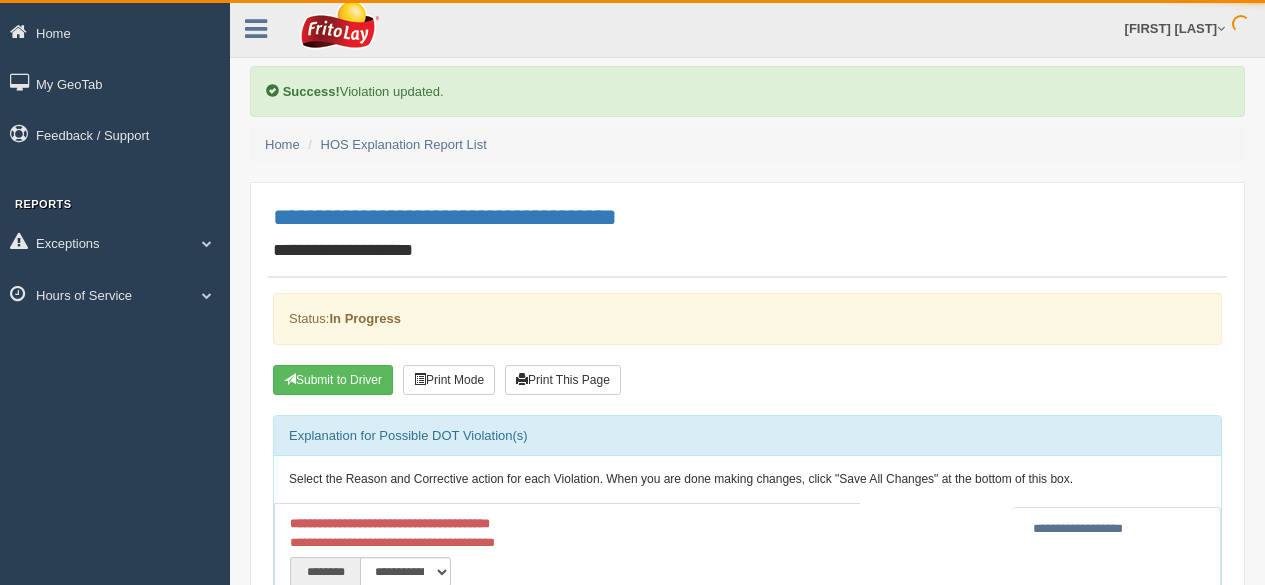 scroll, scrollTop: 0, scrollLeft: 0, axis: both 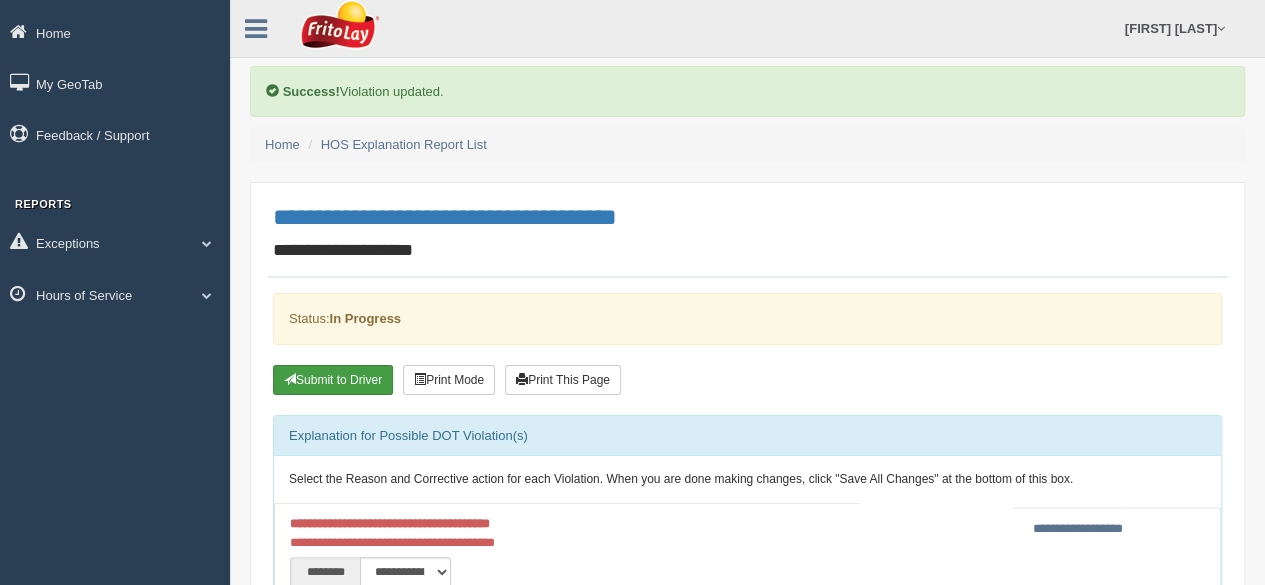click on "Submit to Driver" at bounding box center [333, 380] 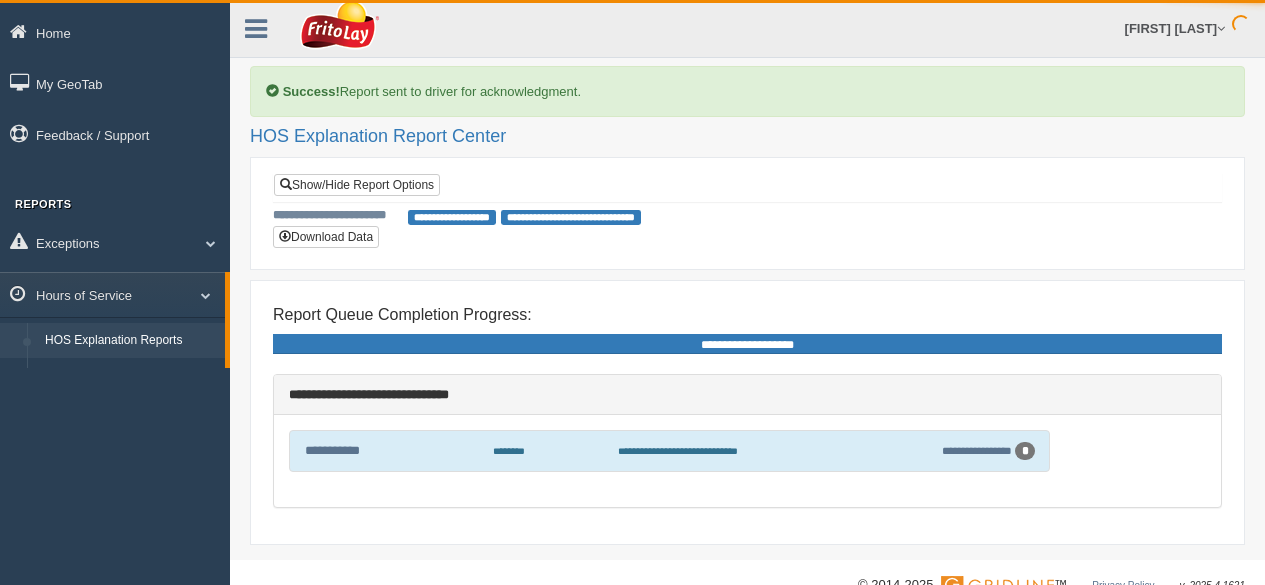 scroll, scrollTop: 0, scrollLeft: 0, axis: both 